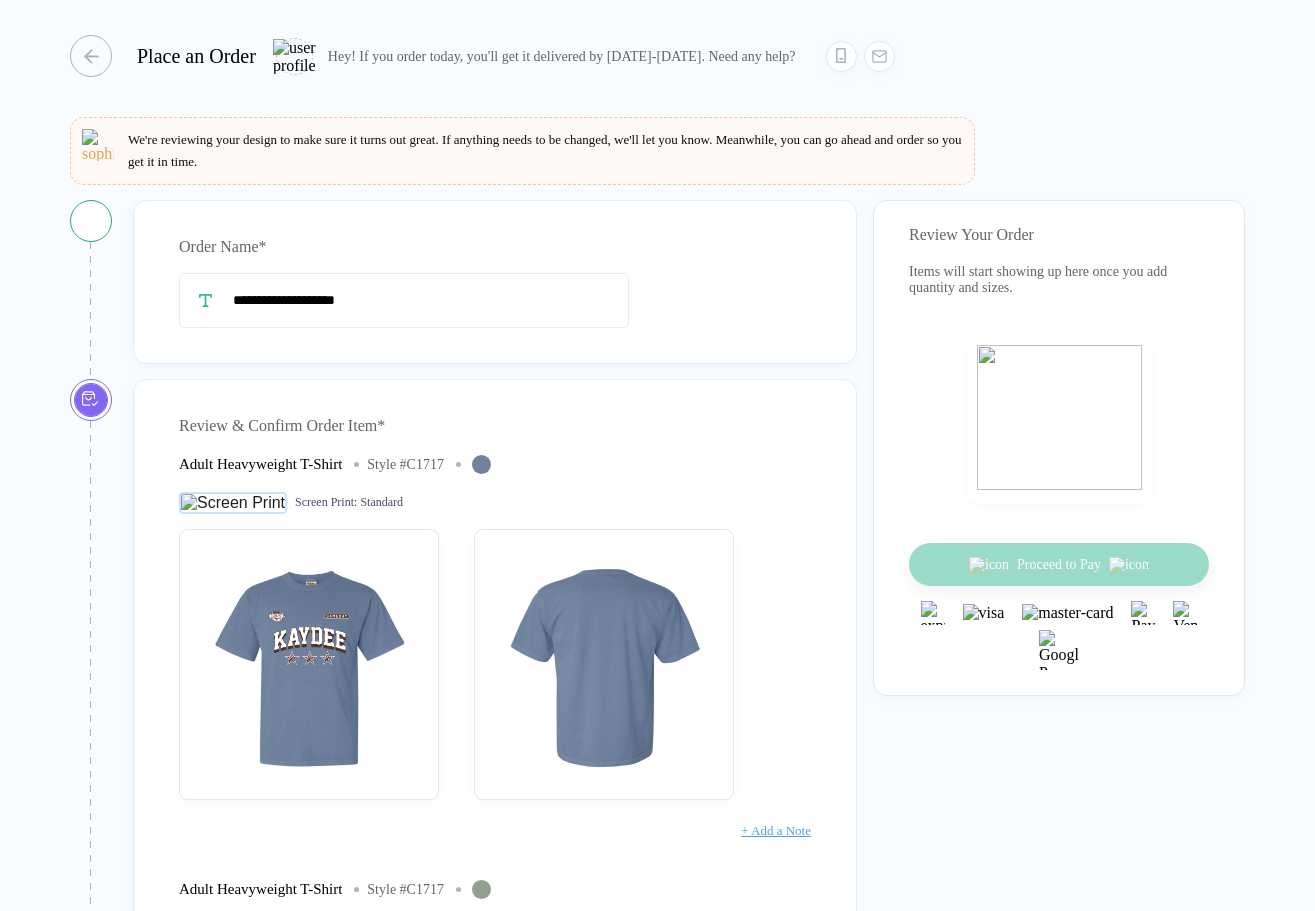 scroll, scrollTop: 0, scrollLeft: 0, axis: both 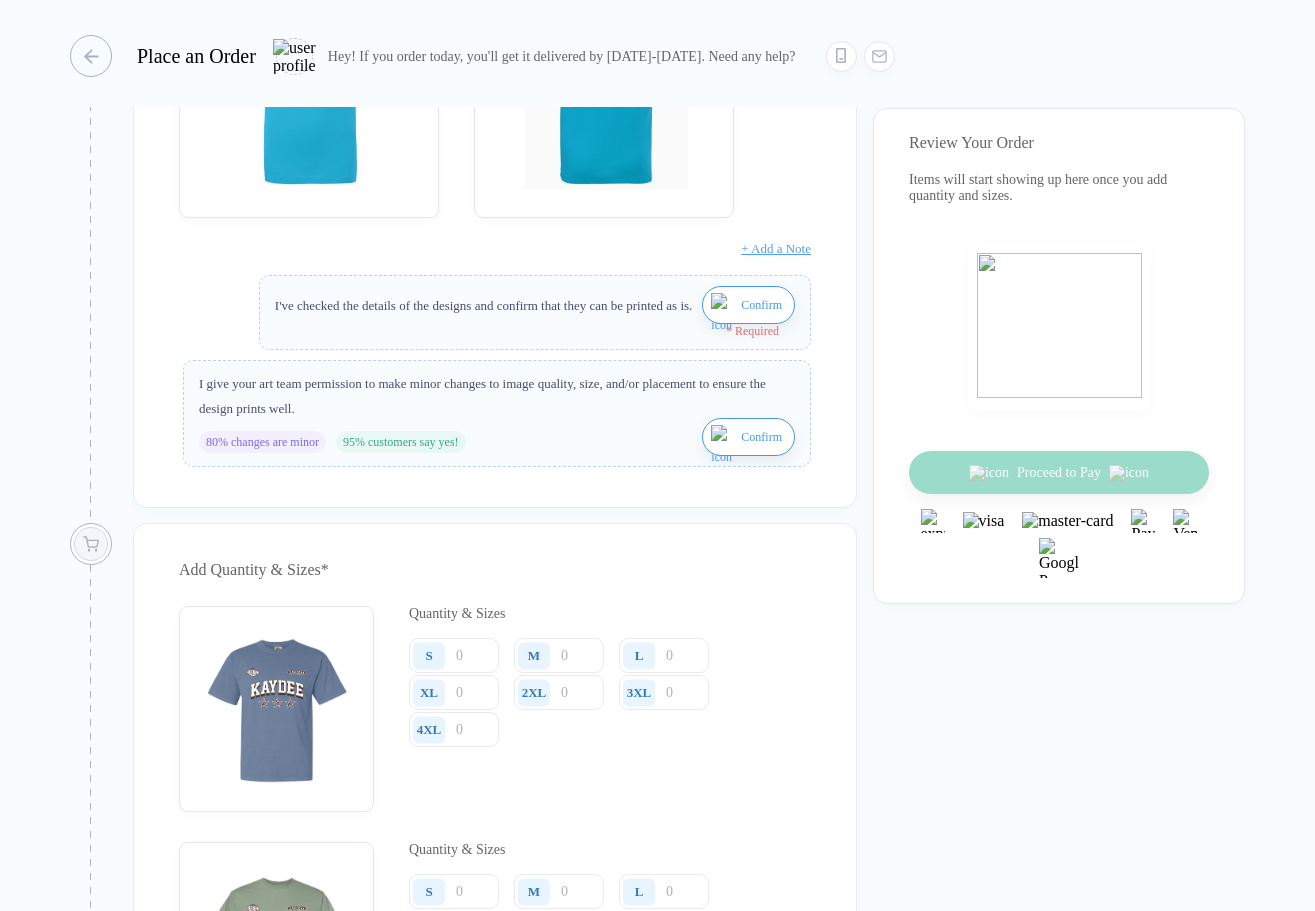 click on "Confirm" at bounding box center (761, 305) 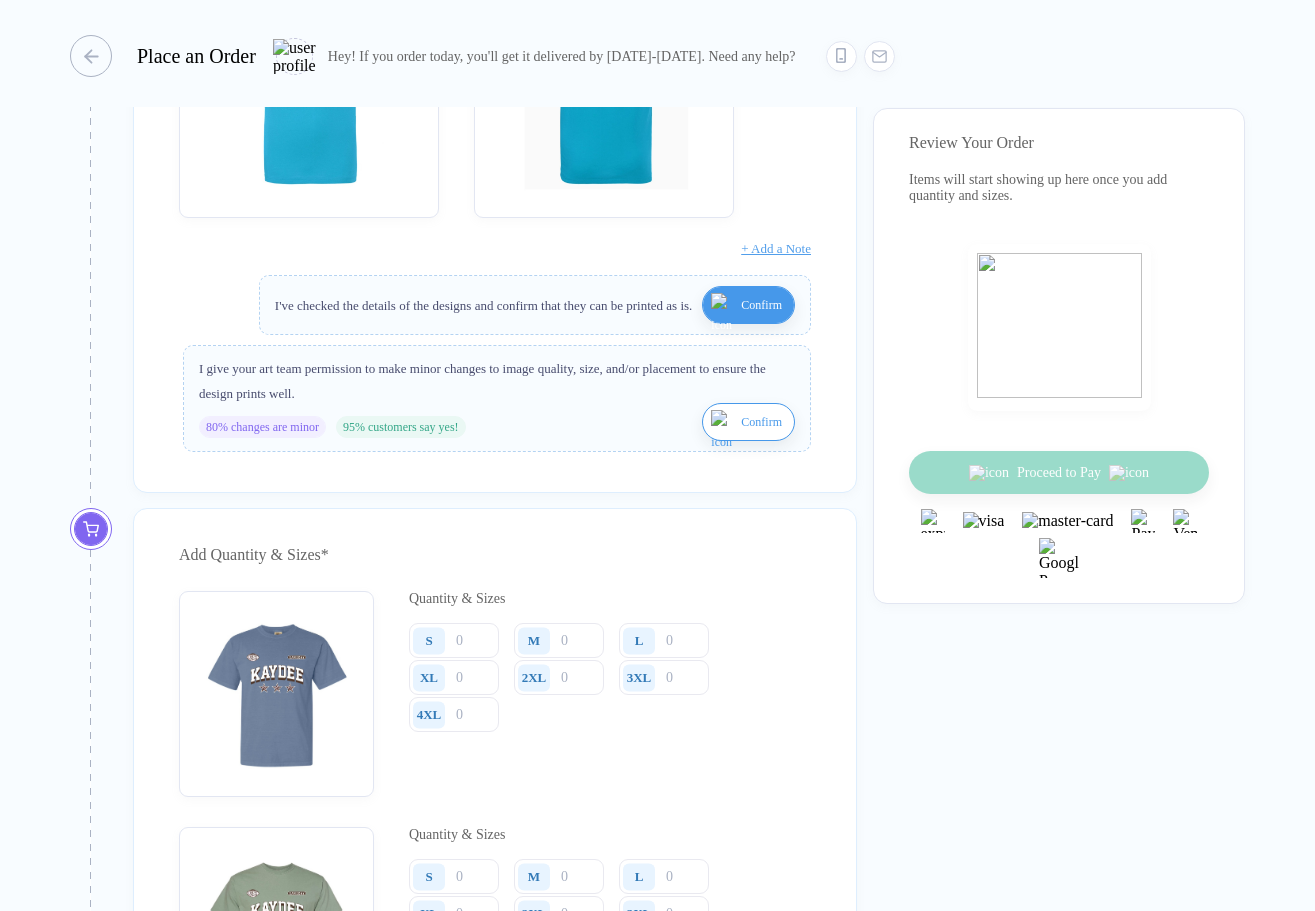 click on "Confirm" at bounding box center [761, 422] 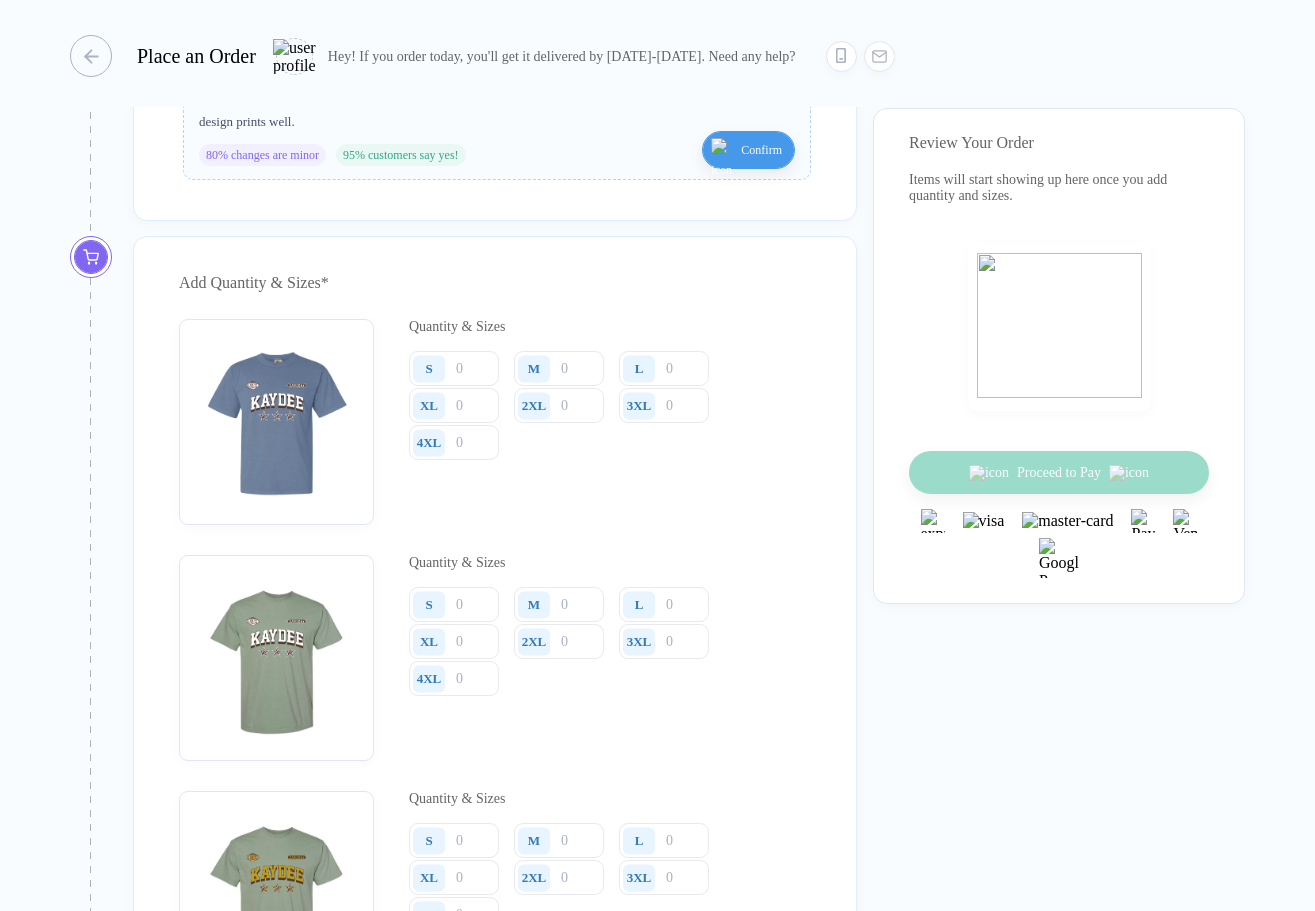 scroll, scrollTop: 2130, scrollLeft: 0, axis: vertical 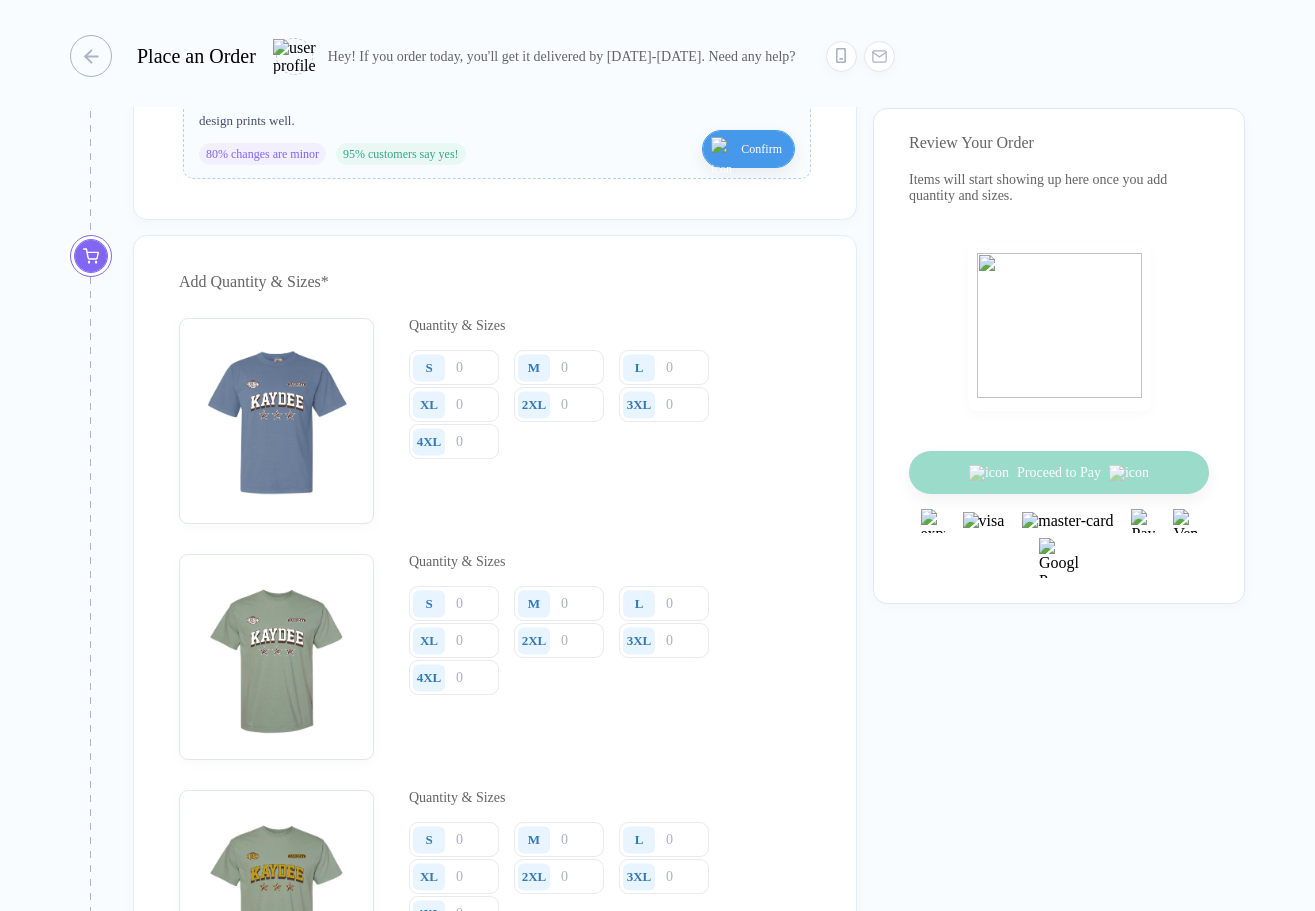 click on "S" at bounding box center (429, 367) 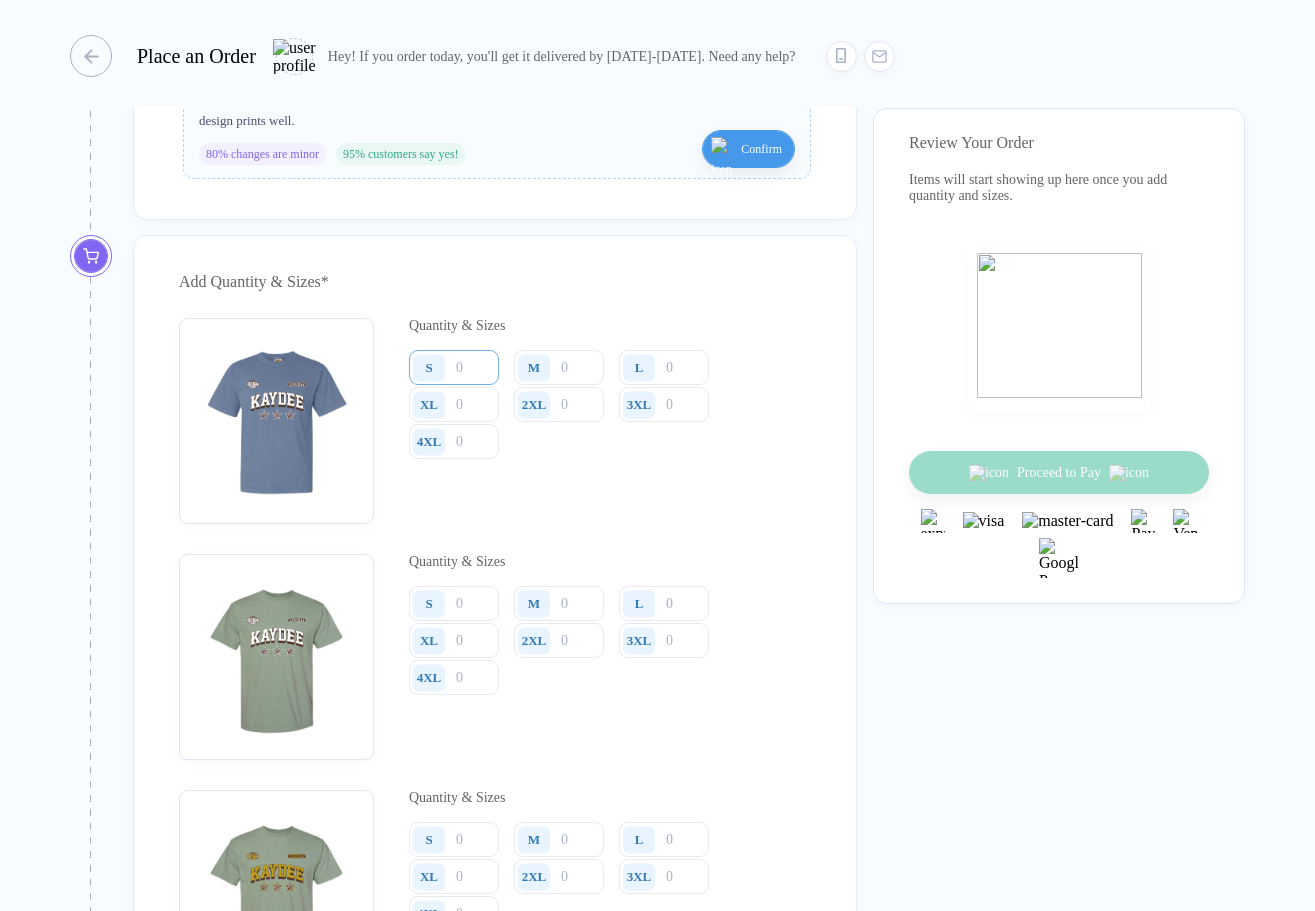 click at bounding box center (454, 367) 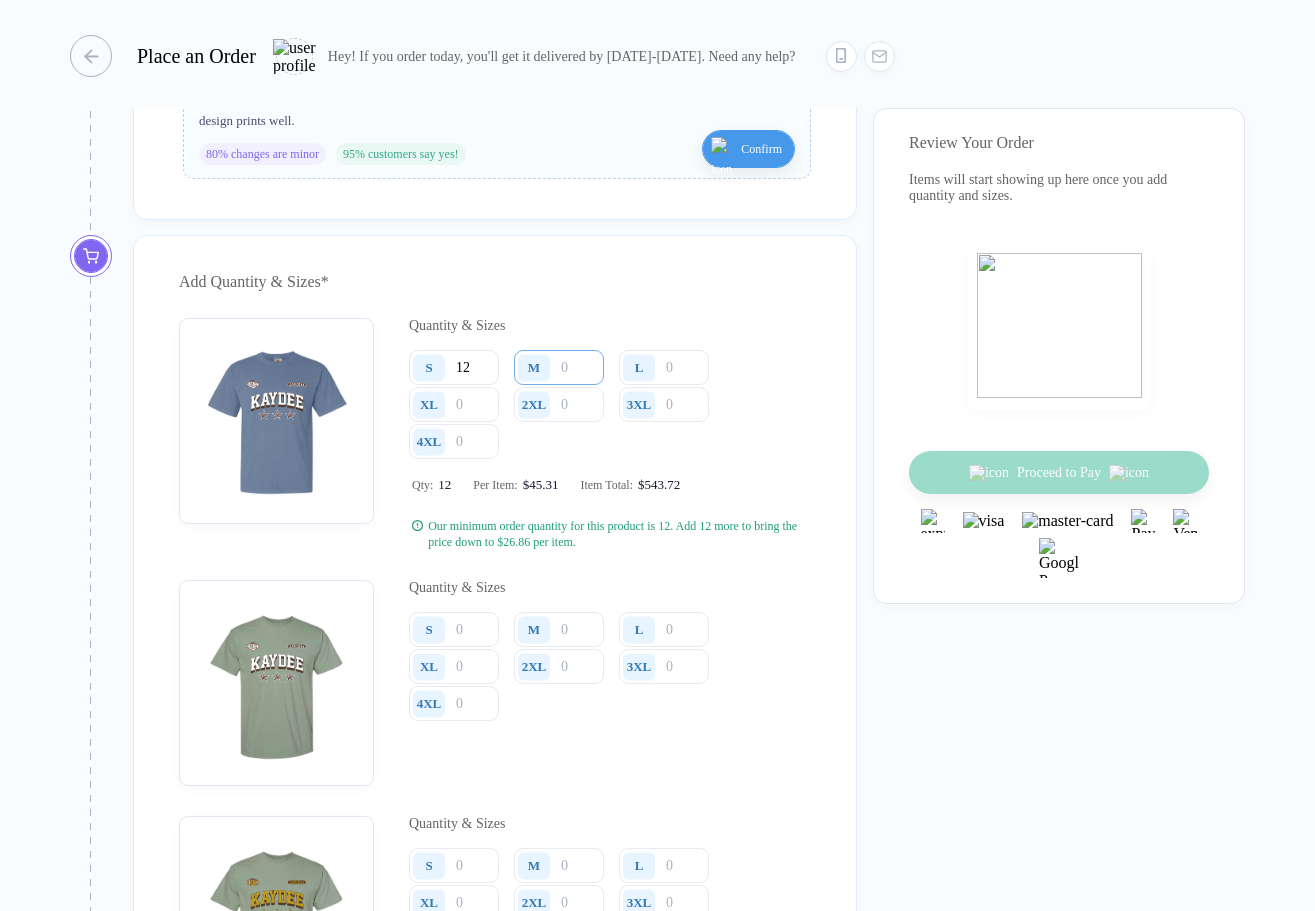 type on "12" 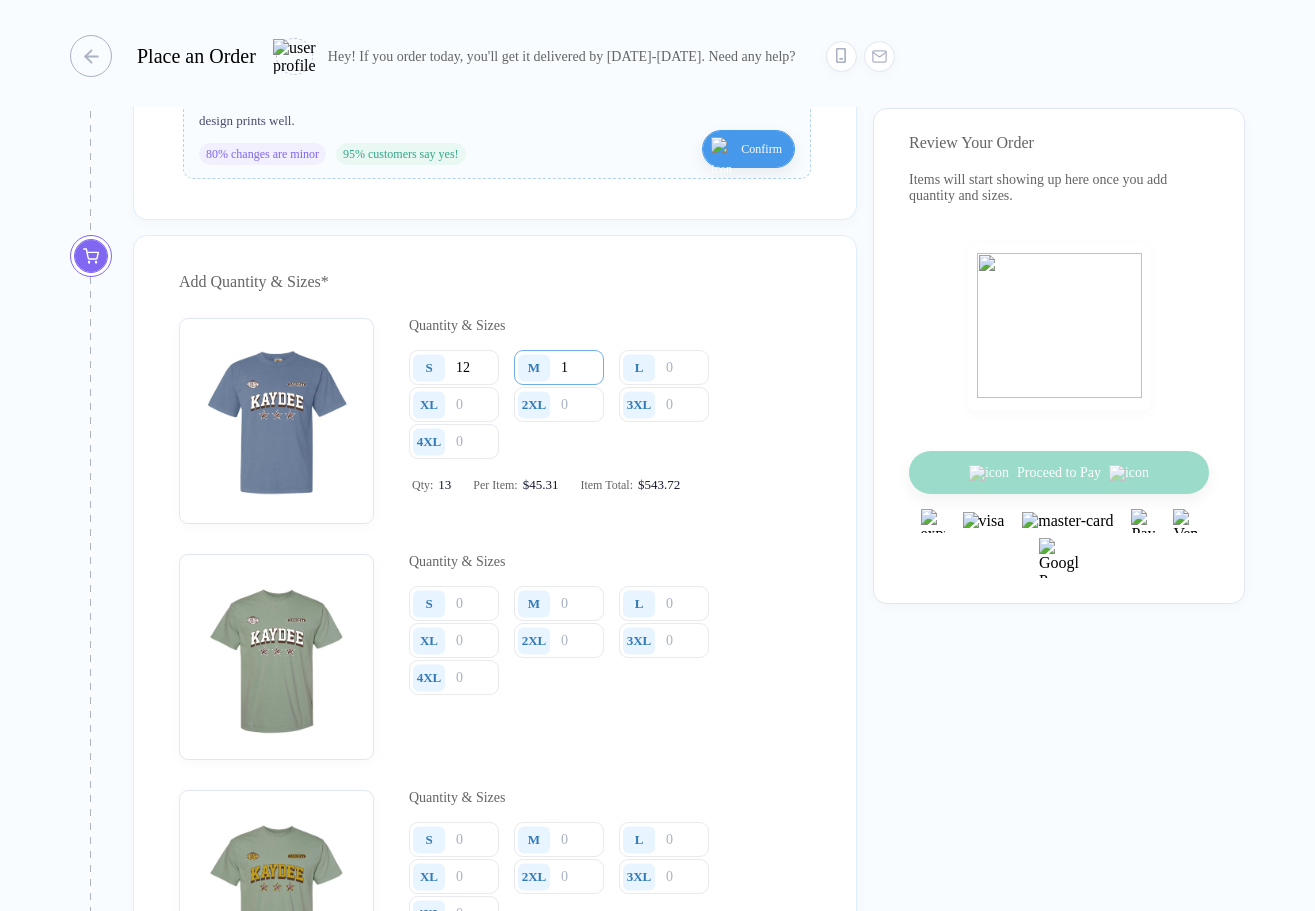 type on "12" 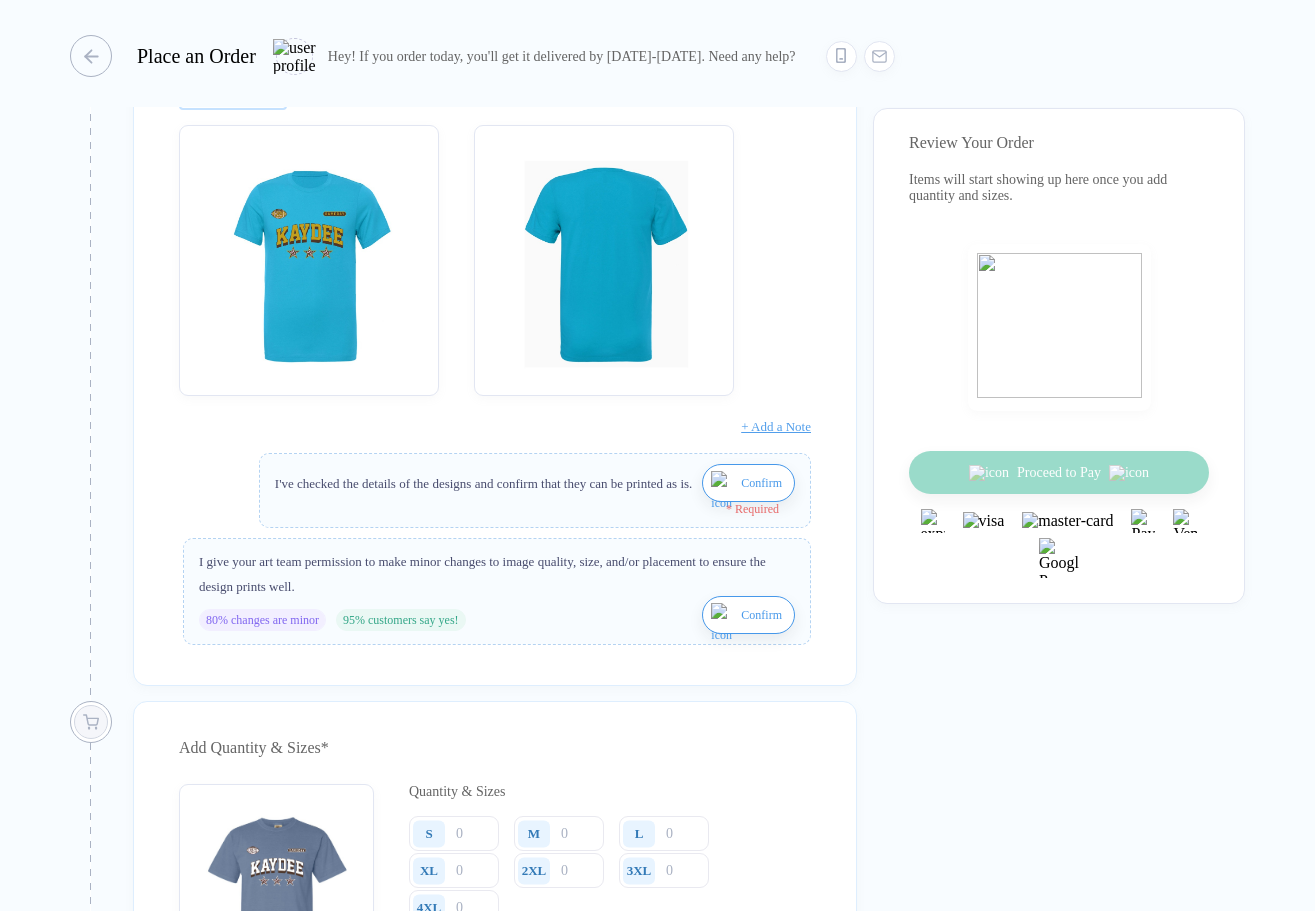 scroll, scrollTop: 1680, scrollLeft: 0, axis: vertical 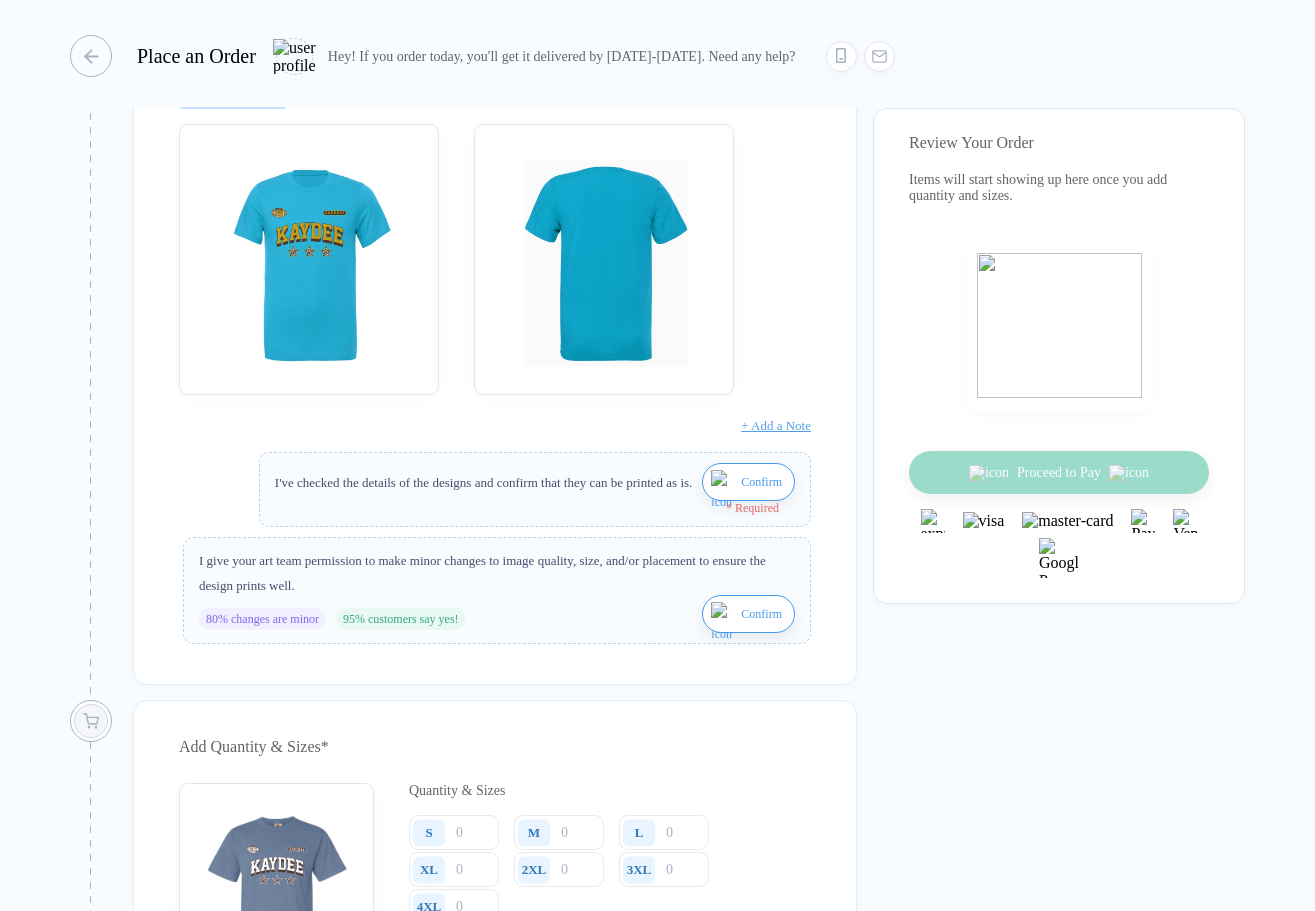click on "Confirm" at bounding box center [748, 482] 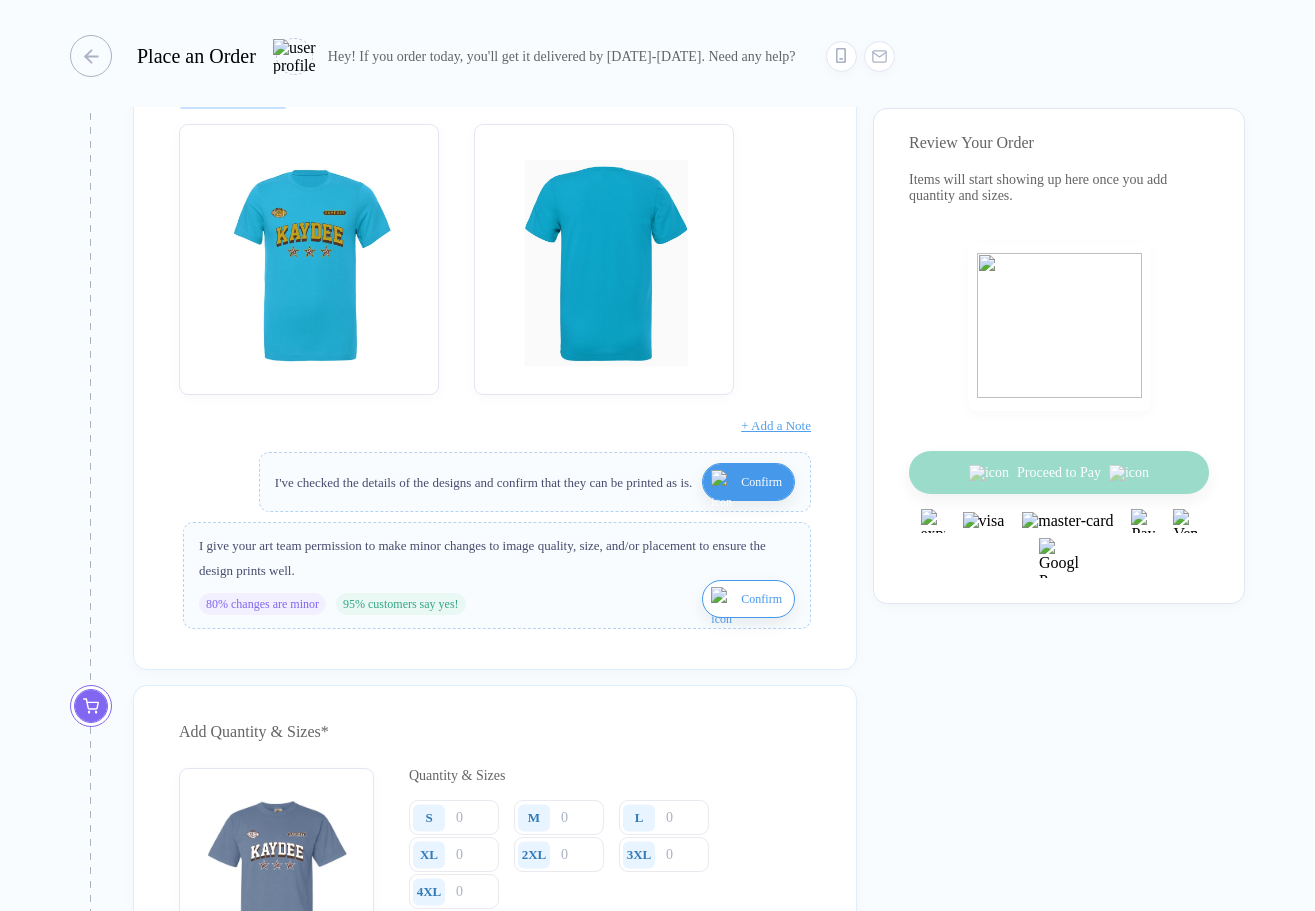 click at bounding box center [723, 611] 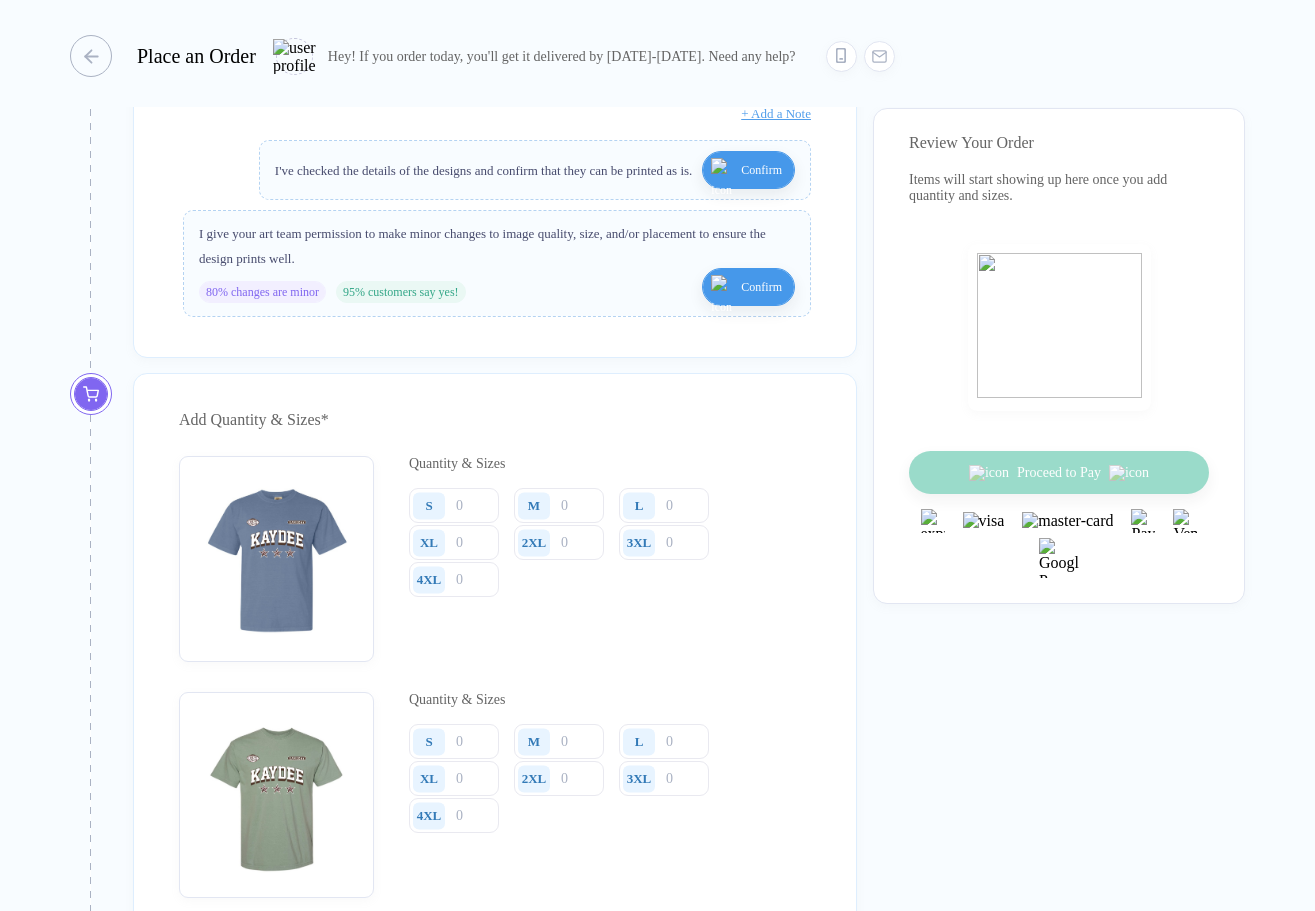 scroll, scrollTop: 1993, scrollLeft: 0, axis: vertical 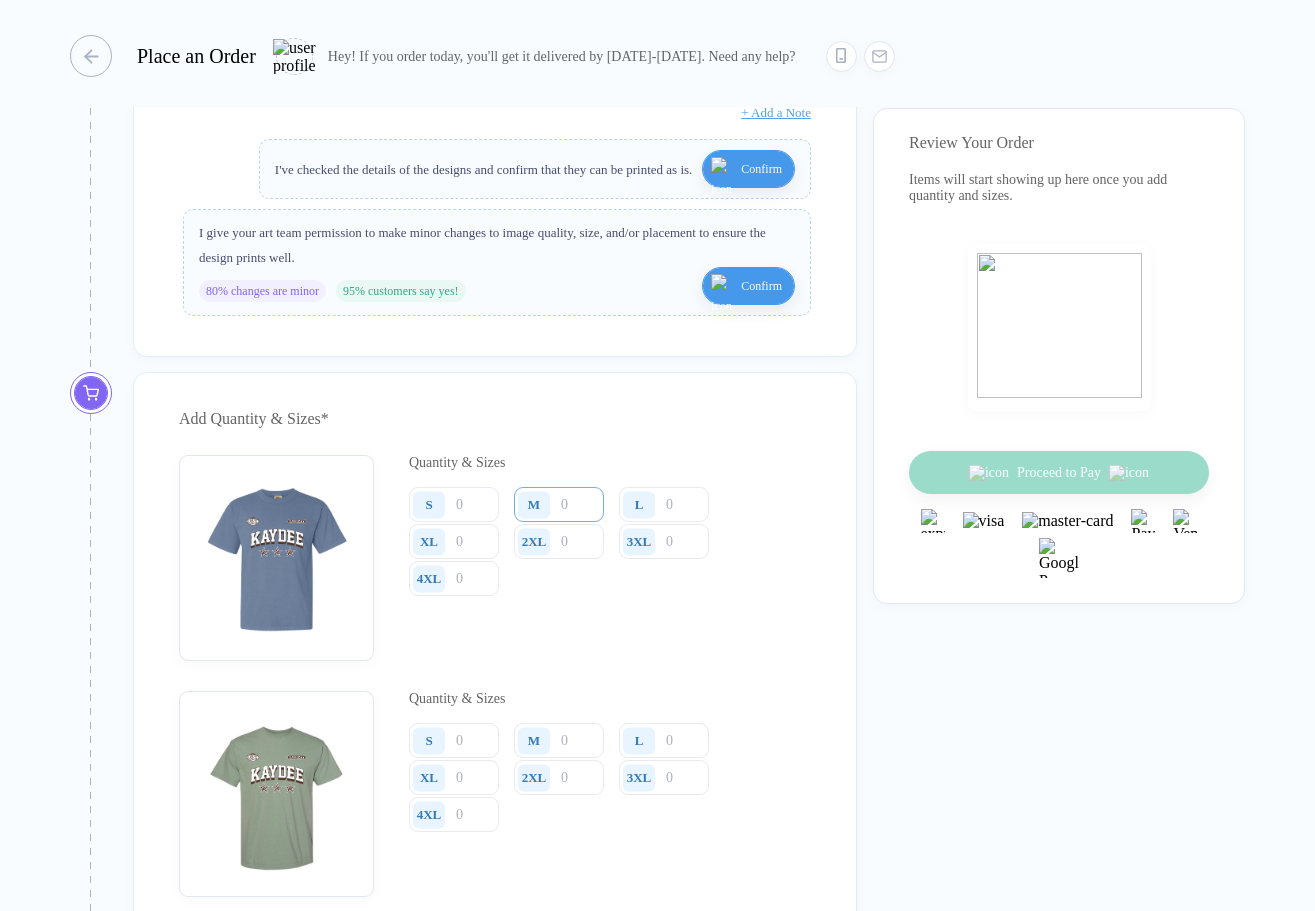 click at bounding box center [559, 504] 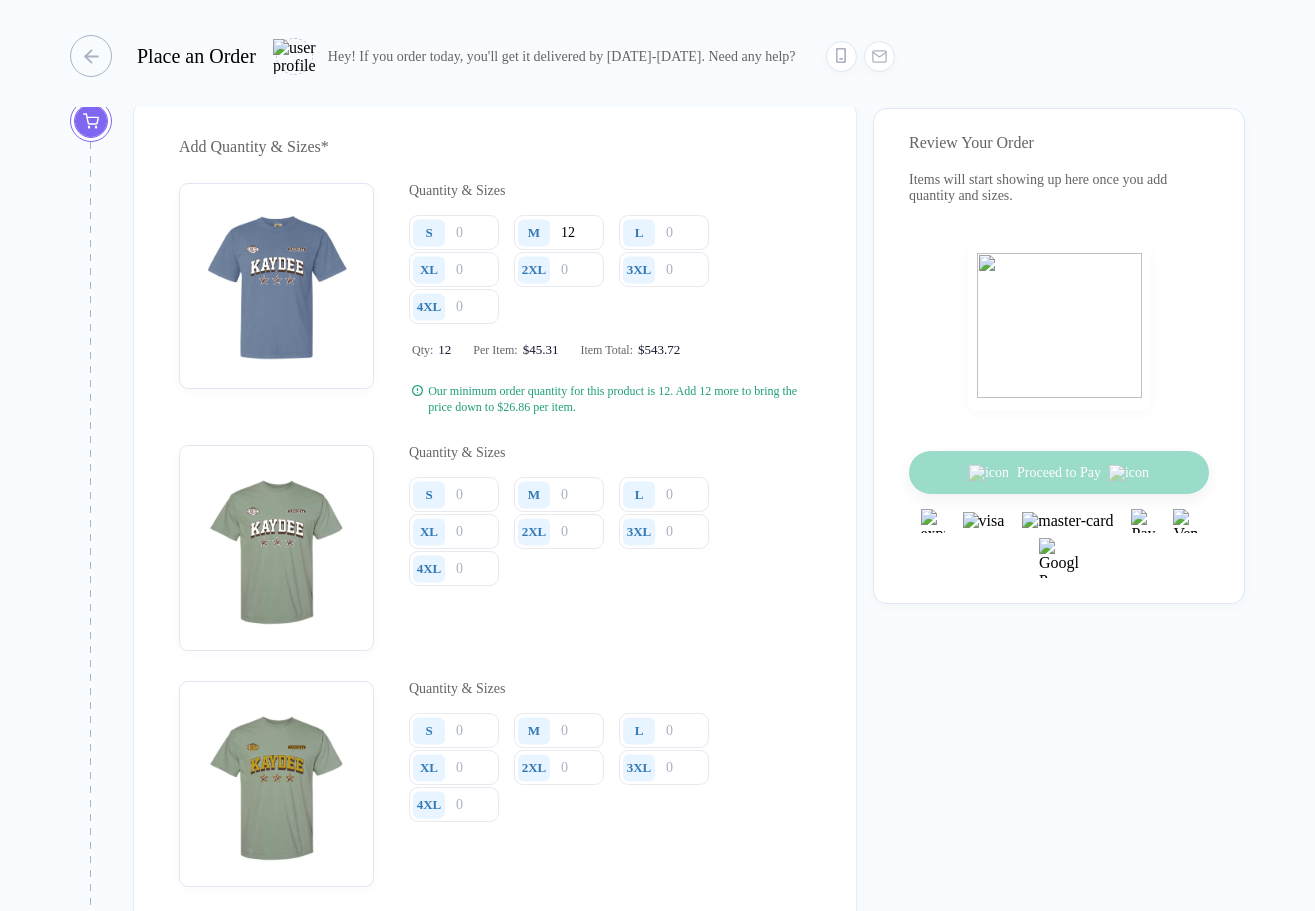 scroll, scrollTop: 2266, scrollLeft: 0, axis: vertical 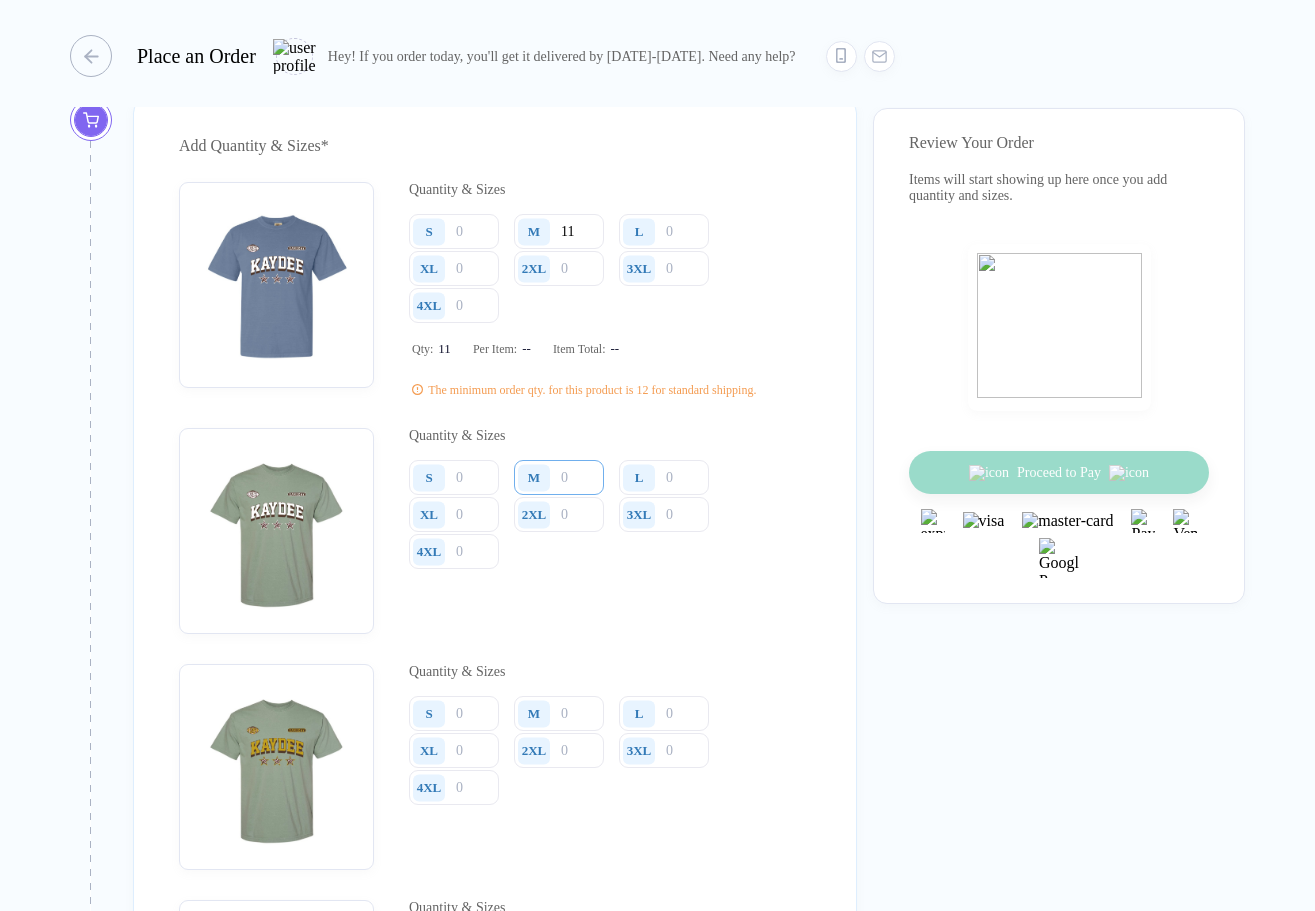 type on "11" 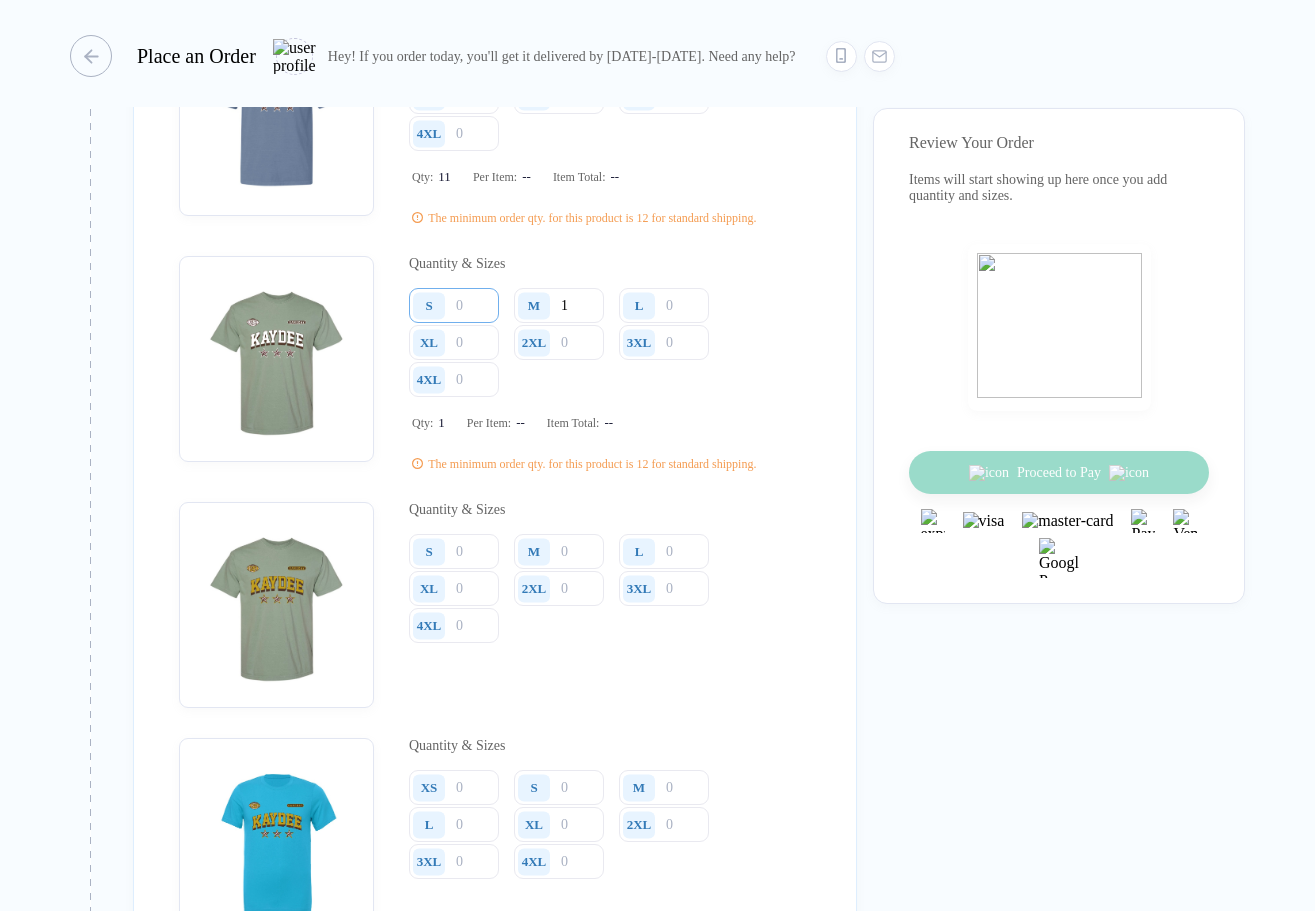 scroll, scrollTop: 2450, scrollLeft: 0, axis: vertical 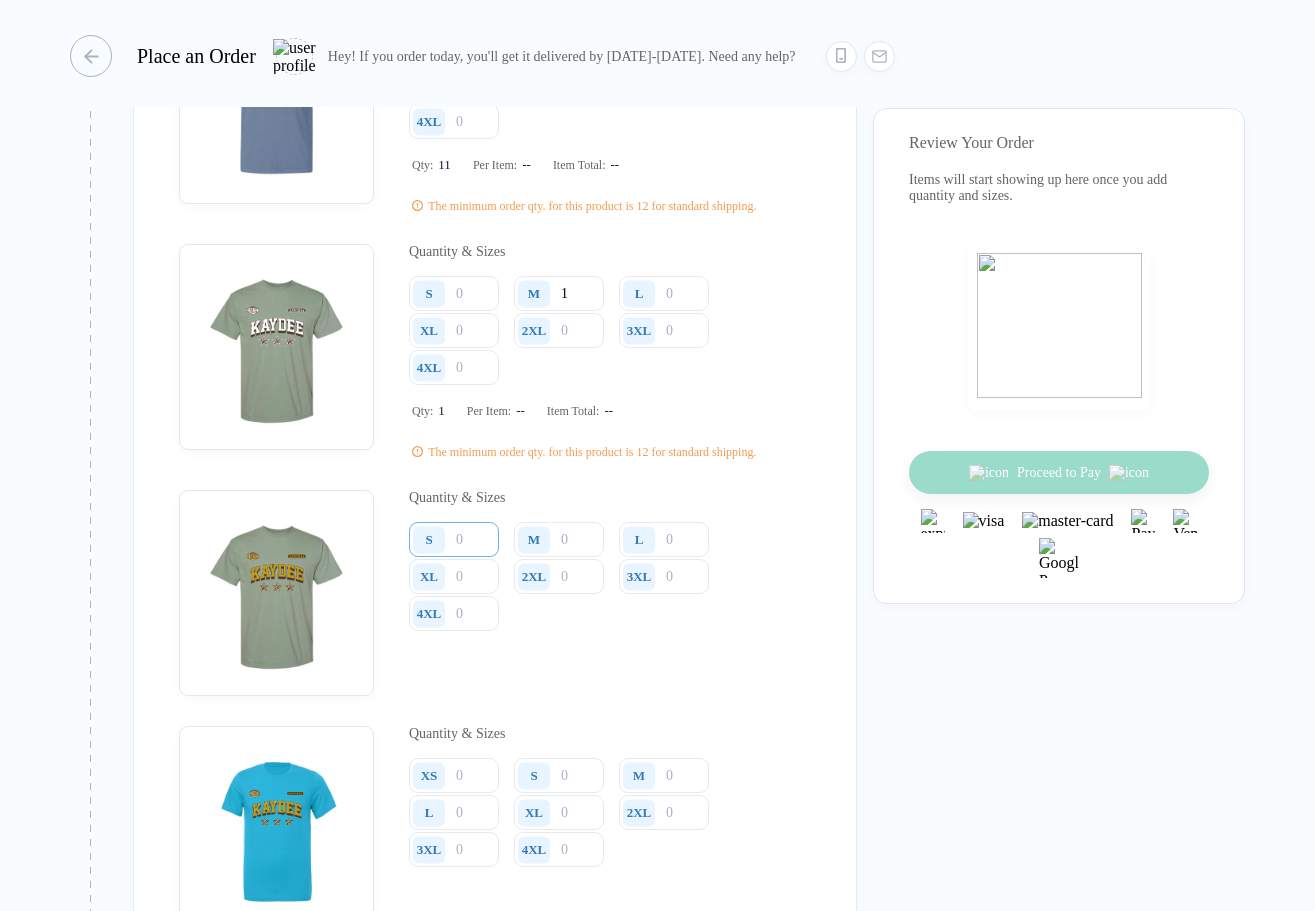 type on "1" 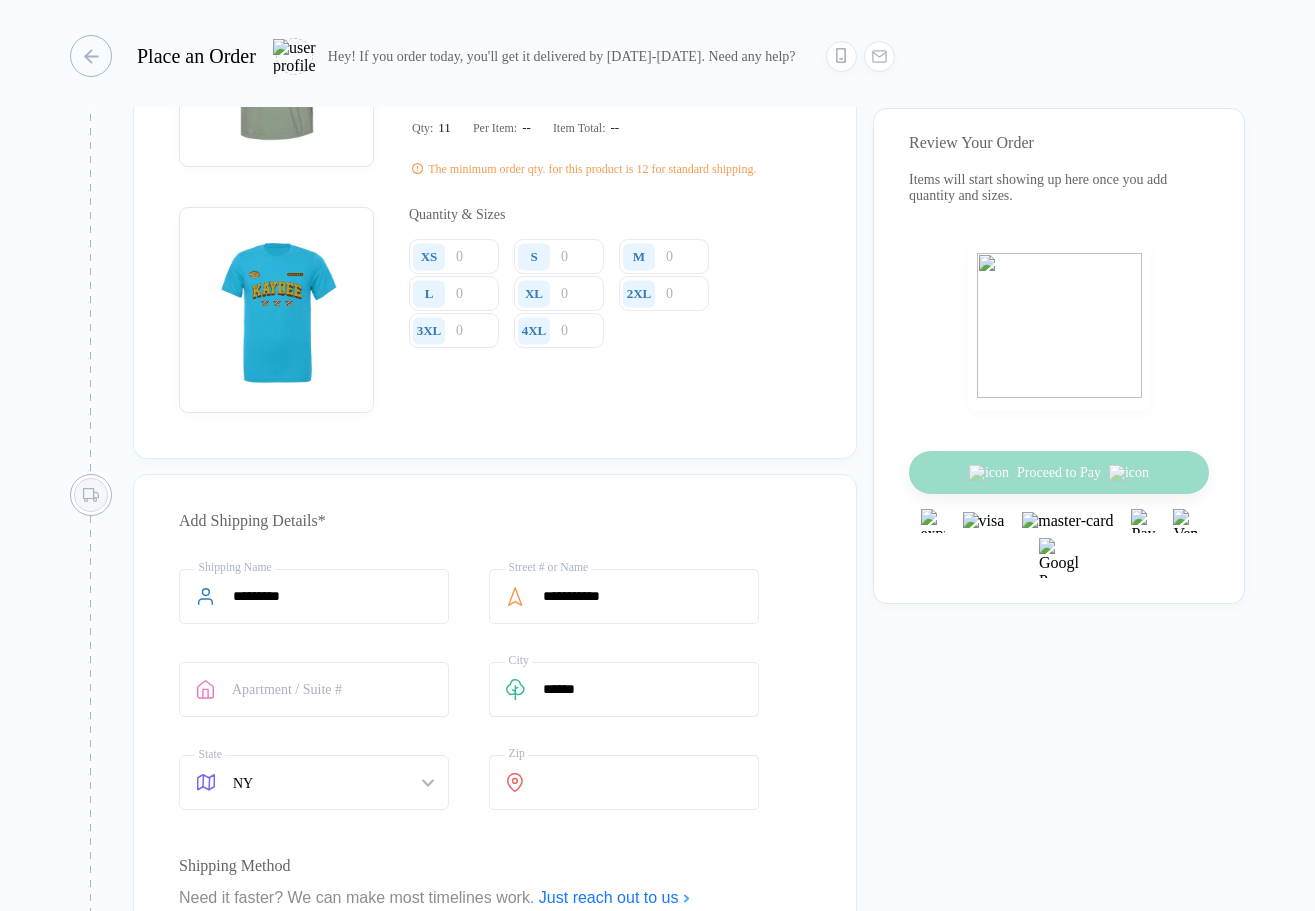 scroll, scrollTop: 2995, scrollLeft: 0, axis: vertical 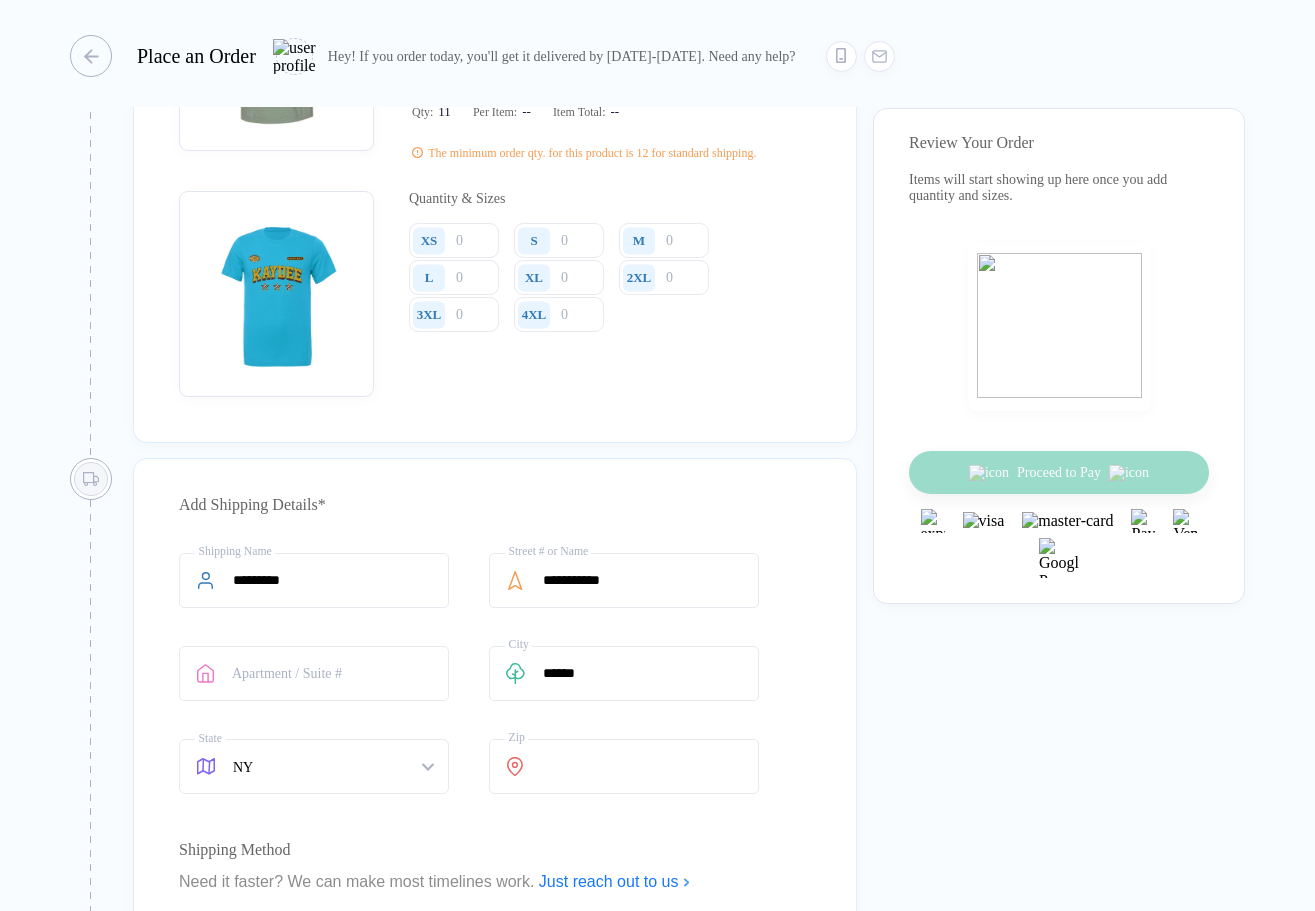 type on "11" 